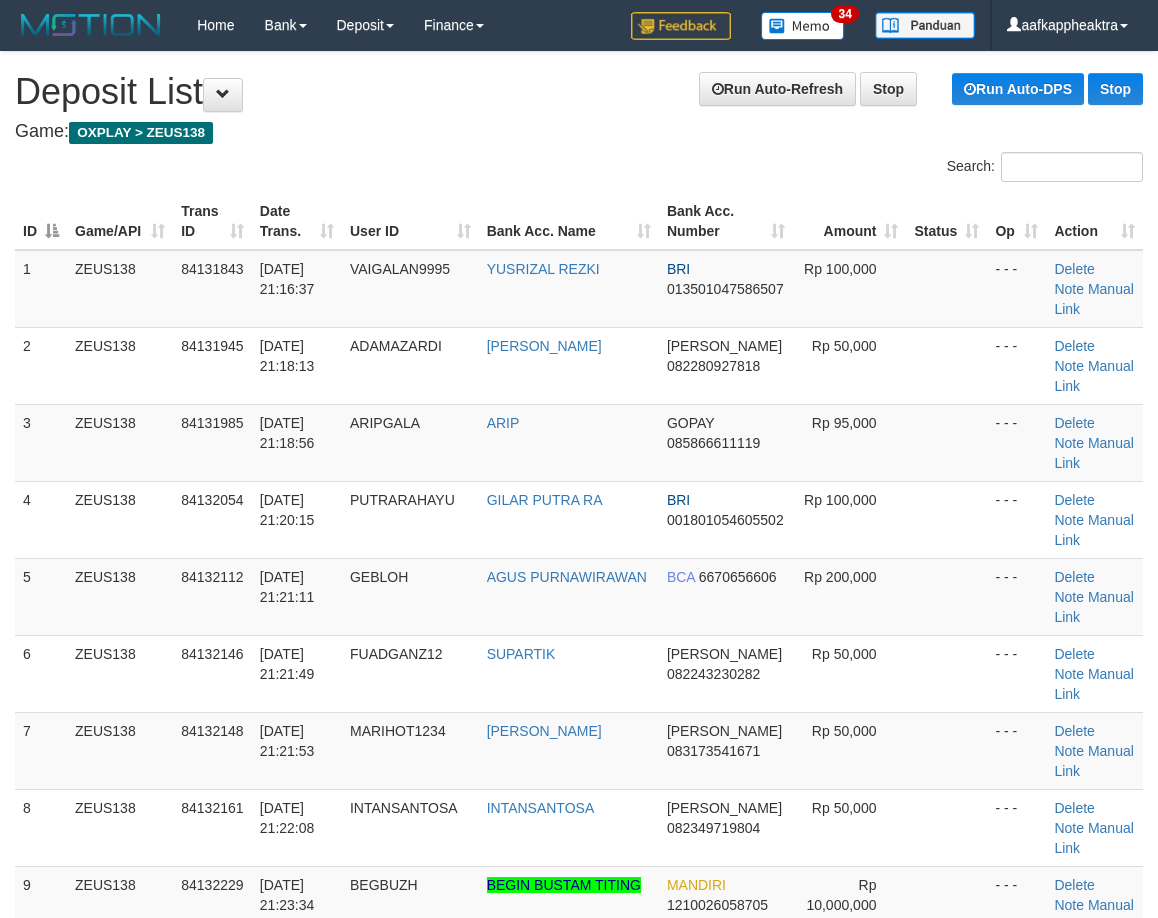 scroll, scrollTop: 642, scrollLeft: 0, axis: vertical 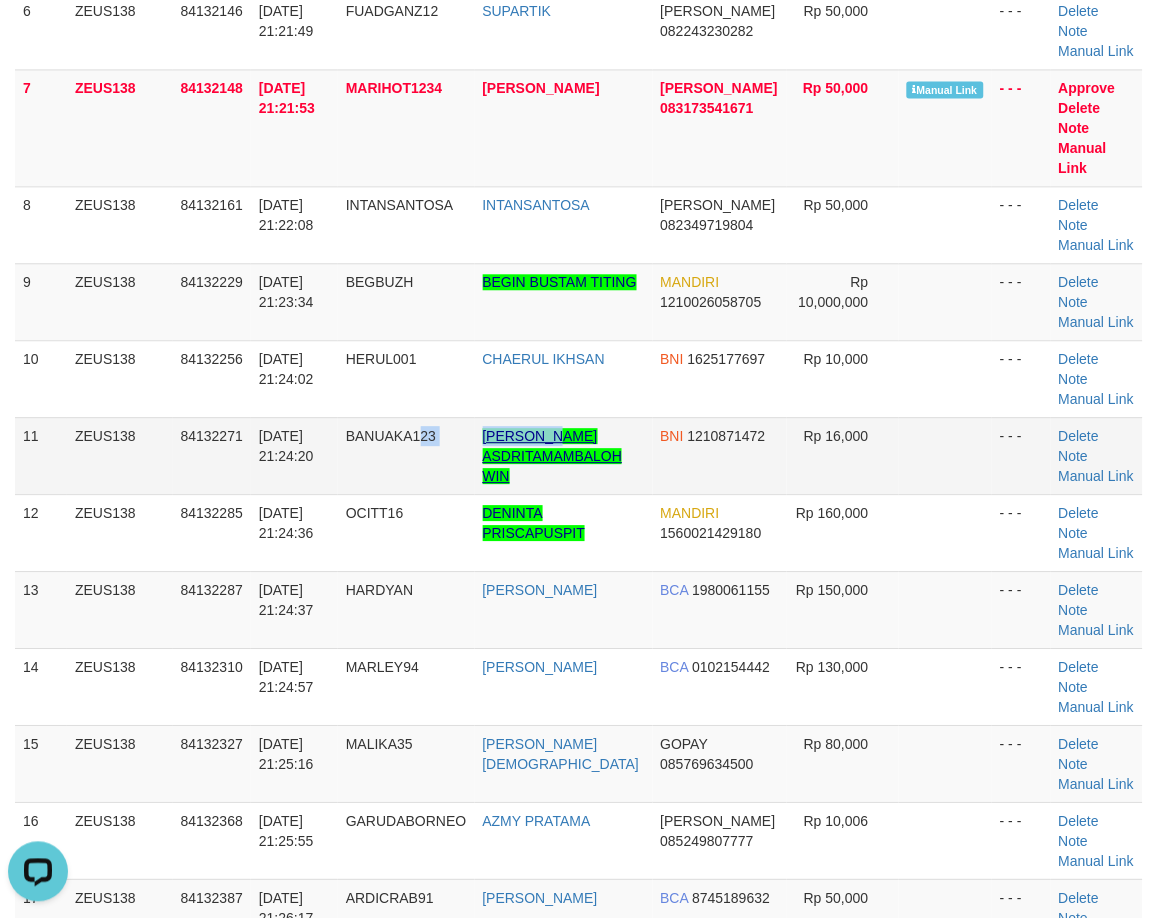 drag, startPoint x: 426, startPoint y: 478, endPoint x: 571, endPoint y: 440, distance: 149.89664 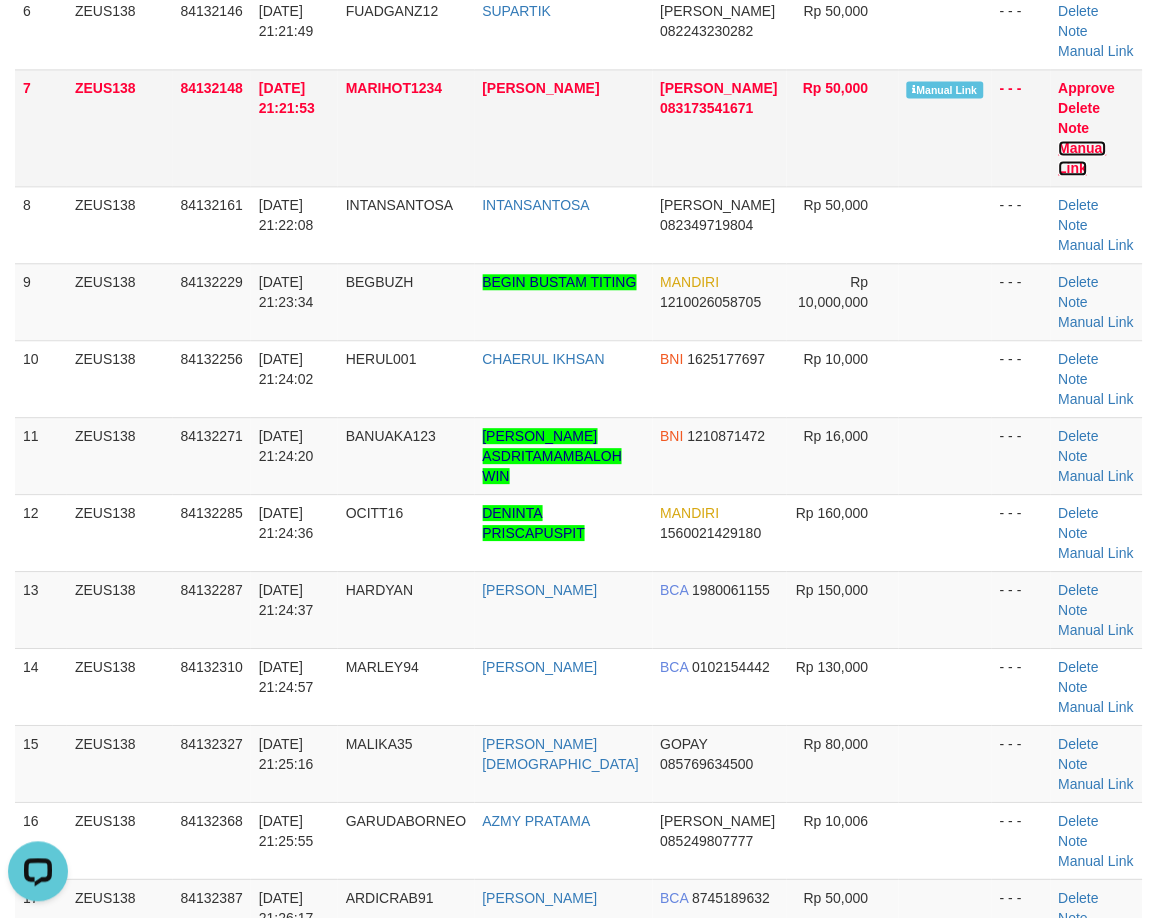 click on "Manual Link" at bounding box center (1083, 159) 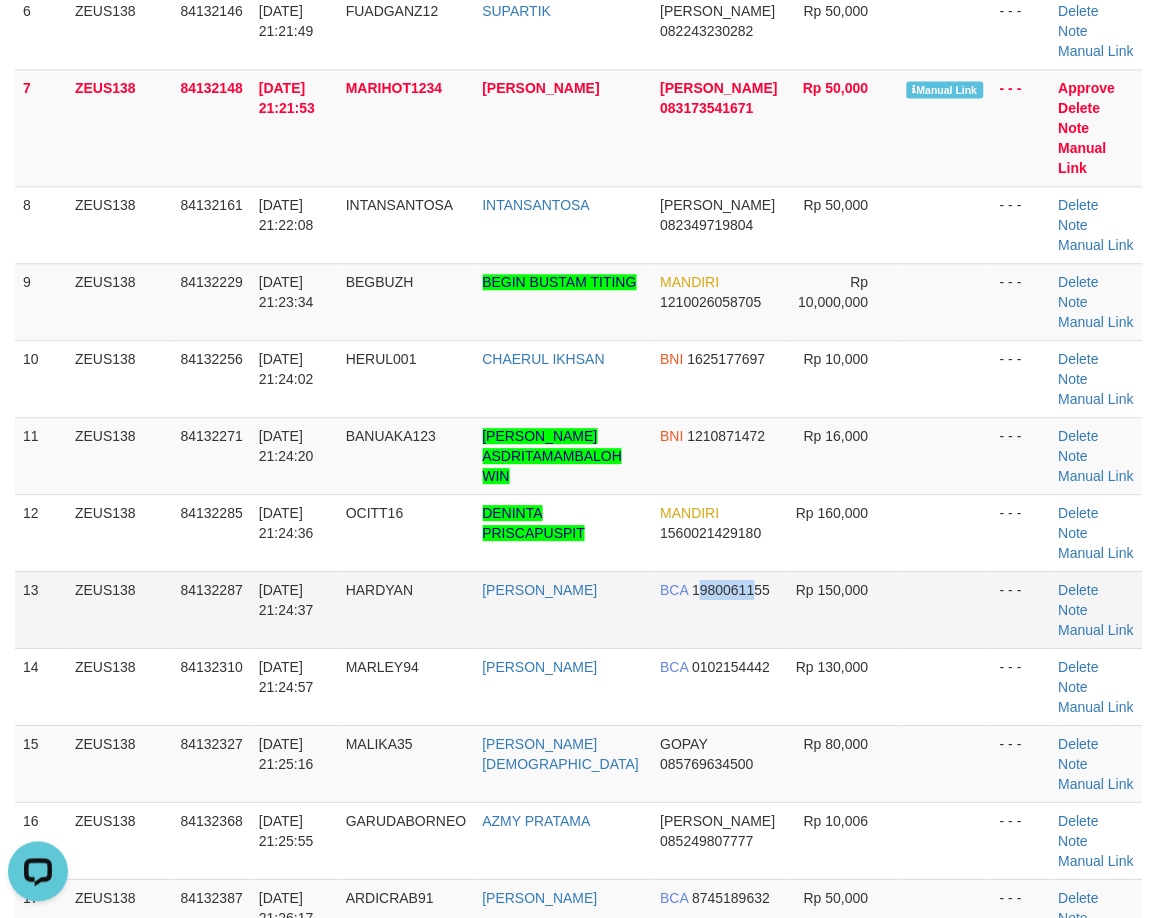 click on "BCA
1980061155" at bounding box center [720, 610] 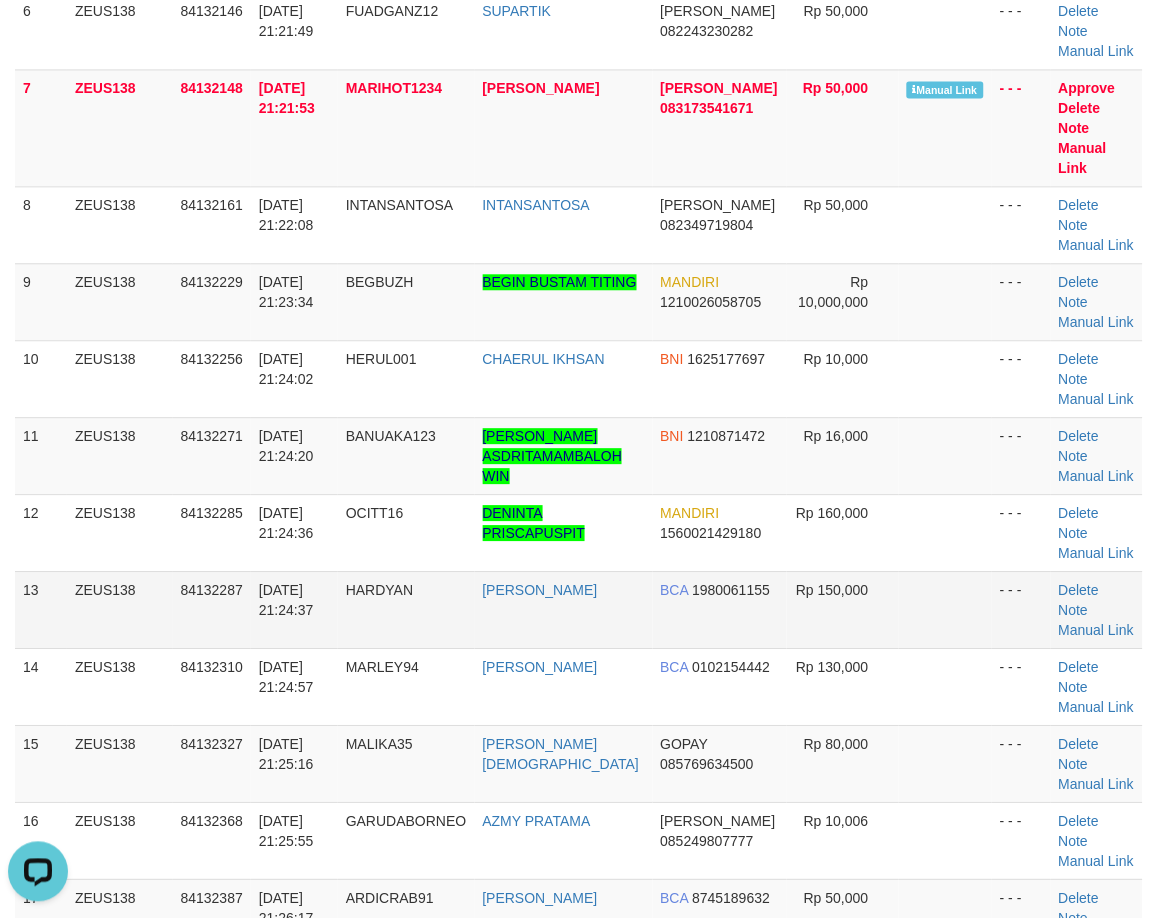 click on "[PERSON_NAME]" at bounding box center [564, 610] 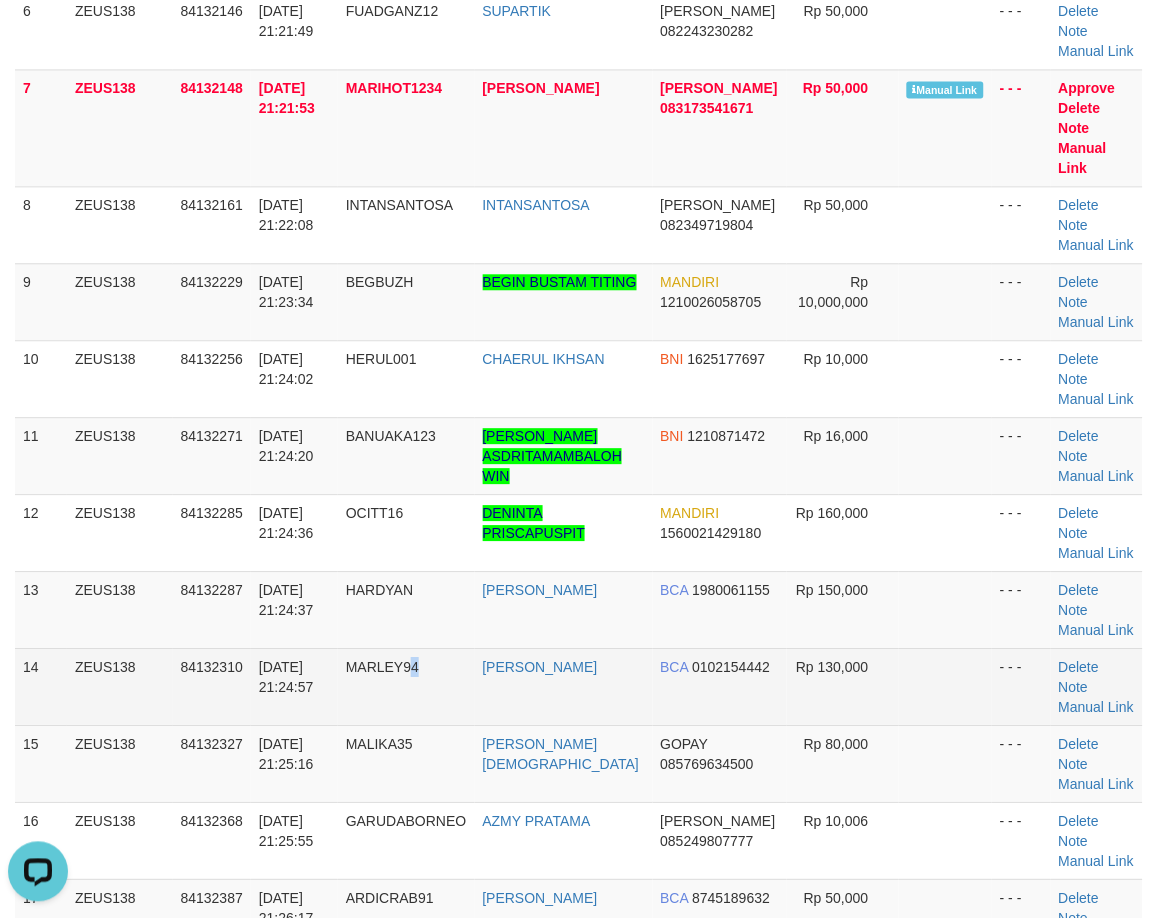 click on "MARLEY94" at bounding box center [406, 687] 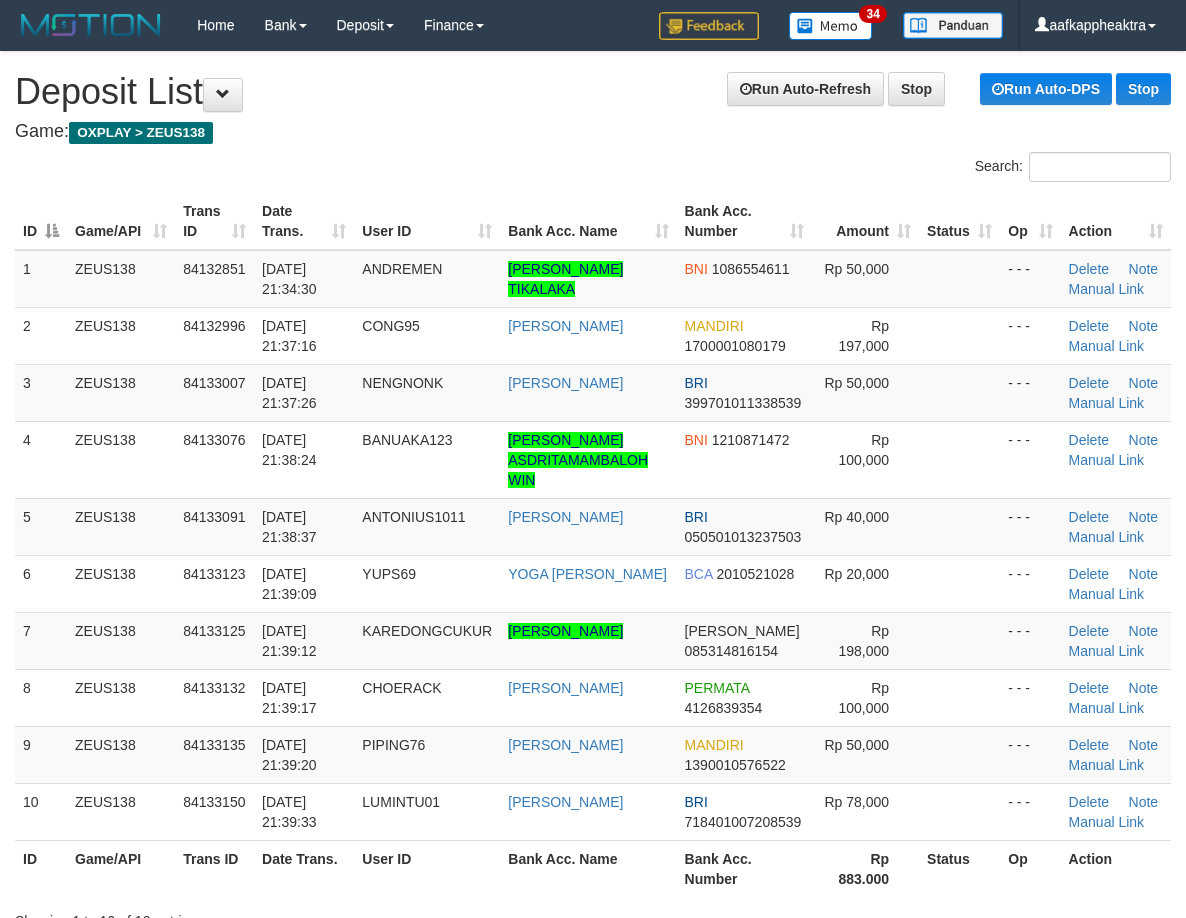 scroll, scrollTop: 147, scrollLeft: 0, axis: vertical 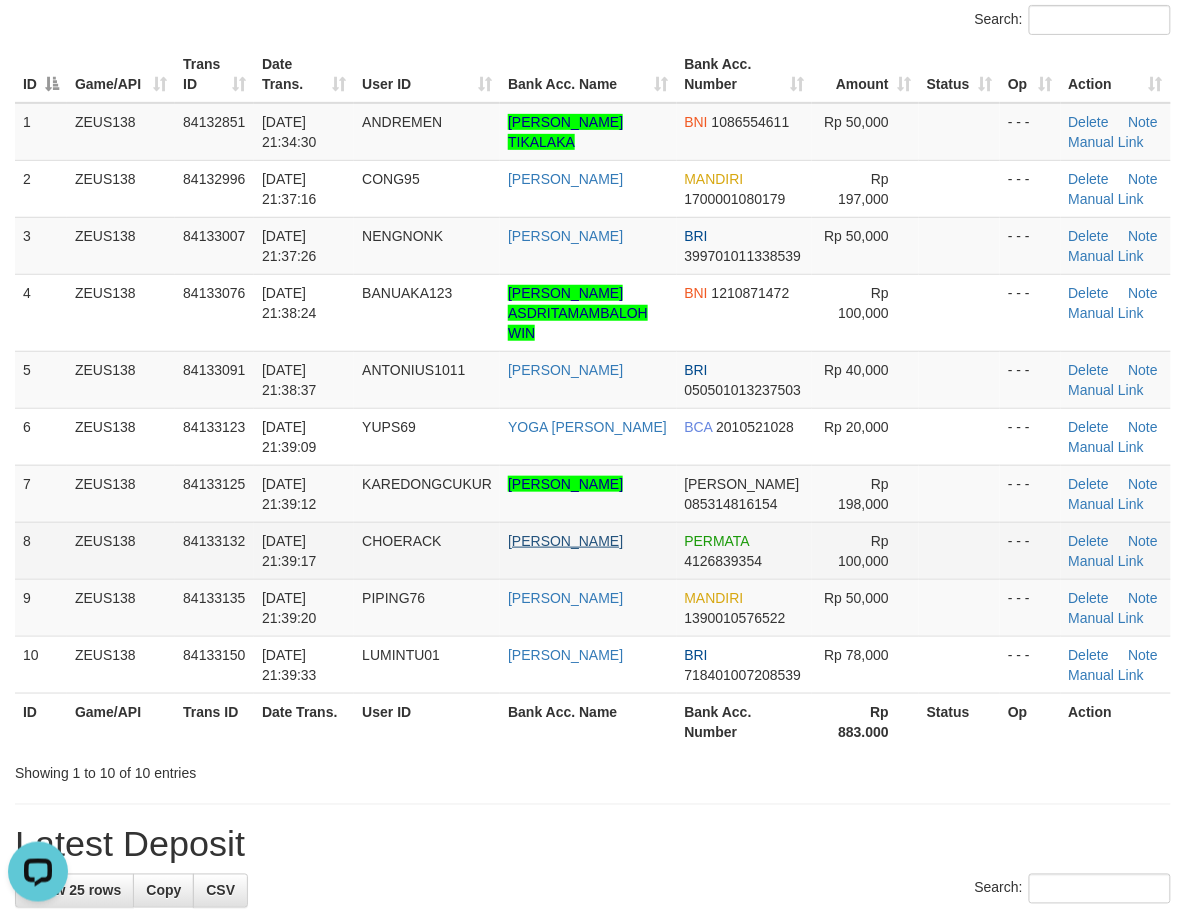 click on "8
ZEUS138
84133132
21/07/2025 21:39:17
CHOERACK
HENDRA RAMBITAN
PERMATA
4126839354
Rp 100,000
- - -
Delete
Note
Manual Link" at bounding box center (593, 550) 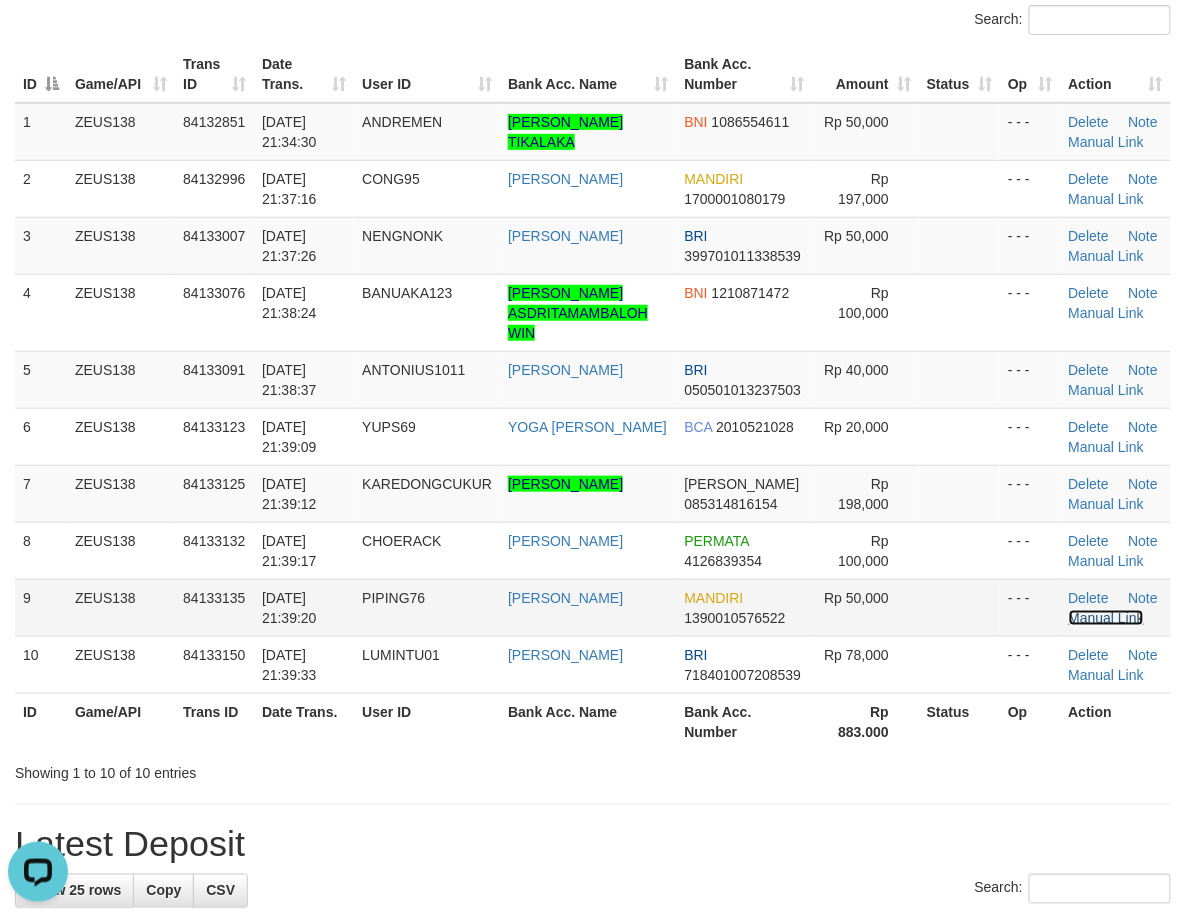 click on "Manual Link" at bounding box center [1107, 618] 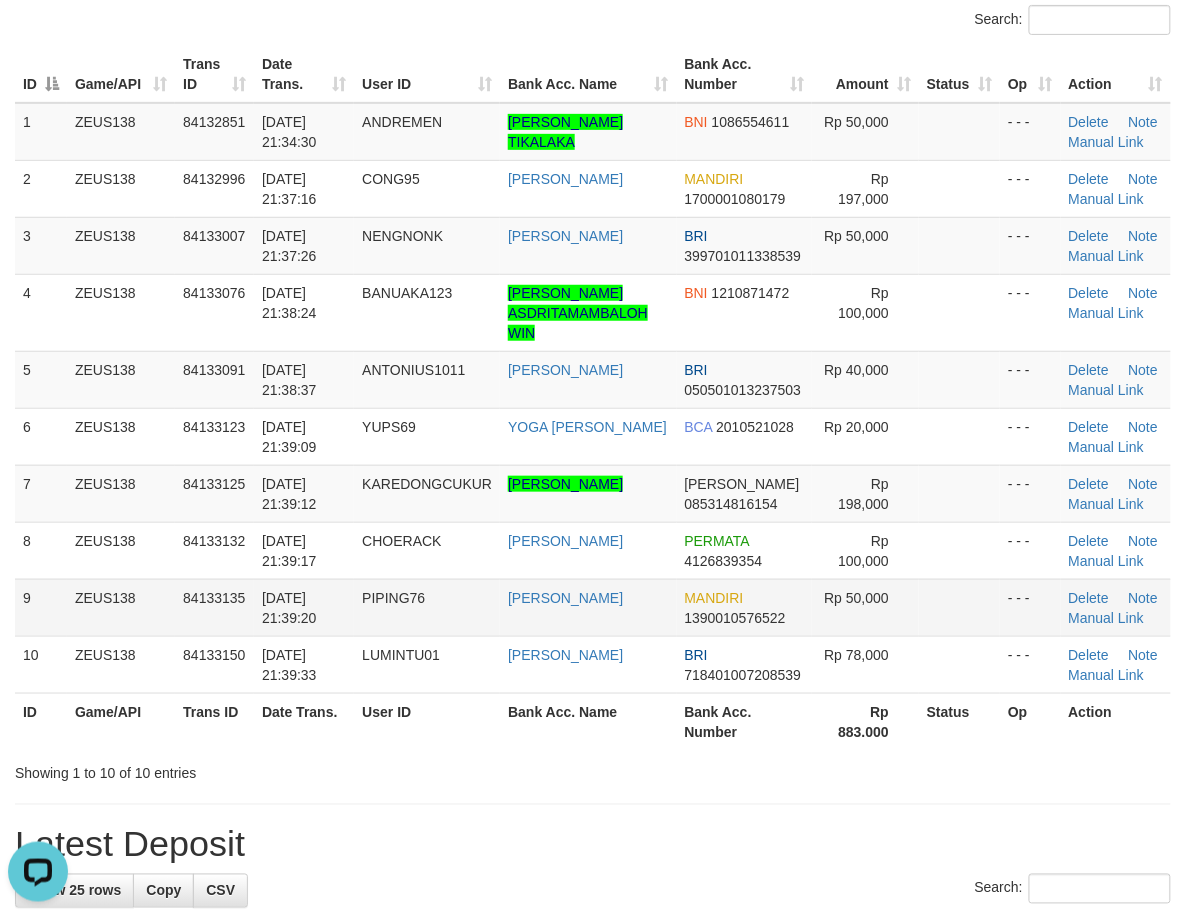 drag, startPoint x: 673, startPoint y: 631, endPoint x: 595, endPoint y: 620, distance: 78.77182 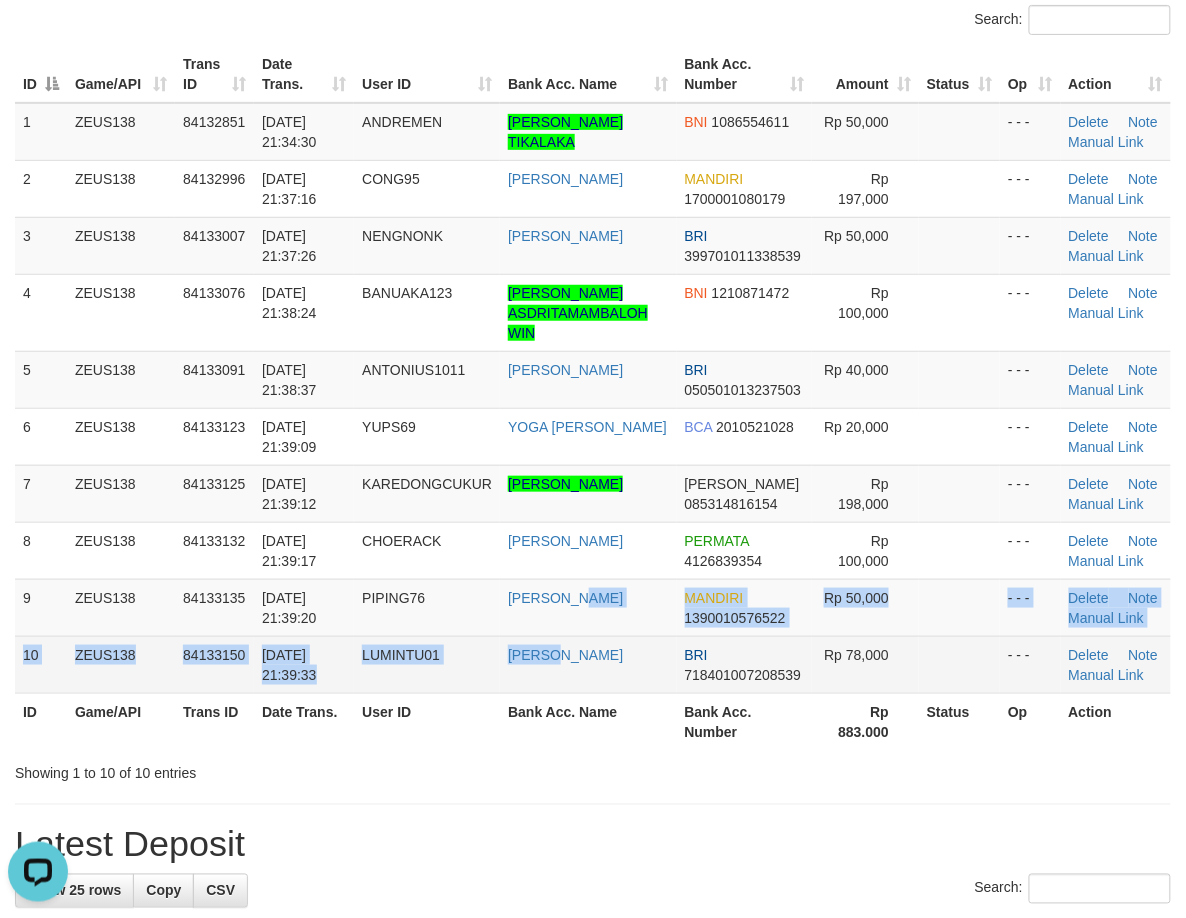 drag, startPoint x: 608, startPoint y: 610, endPoint x: 532, endPoint y: 687, distance: 108.18965 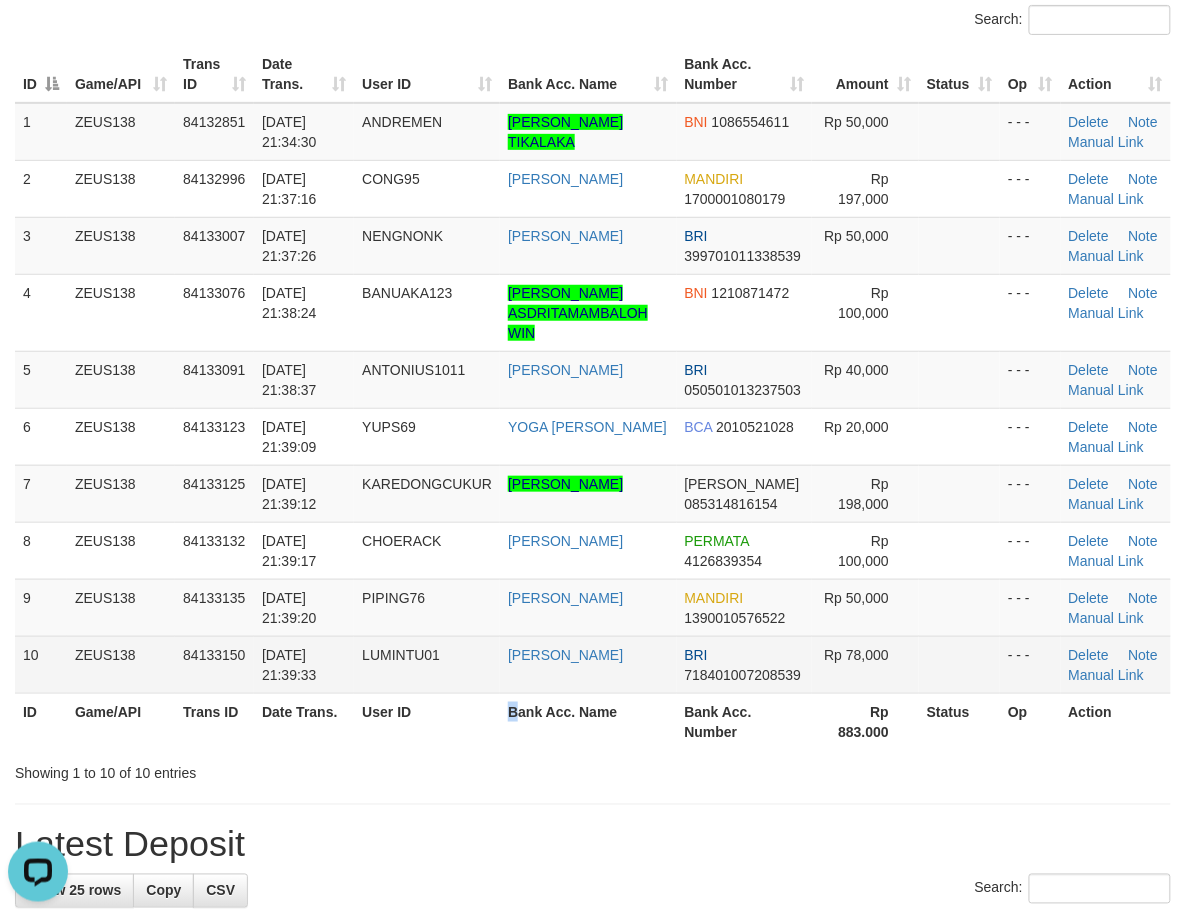 click on "Bank Acc. Name" at bounding box center [588, 721] 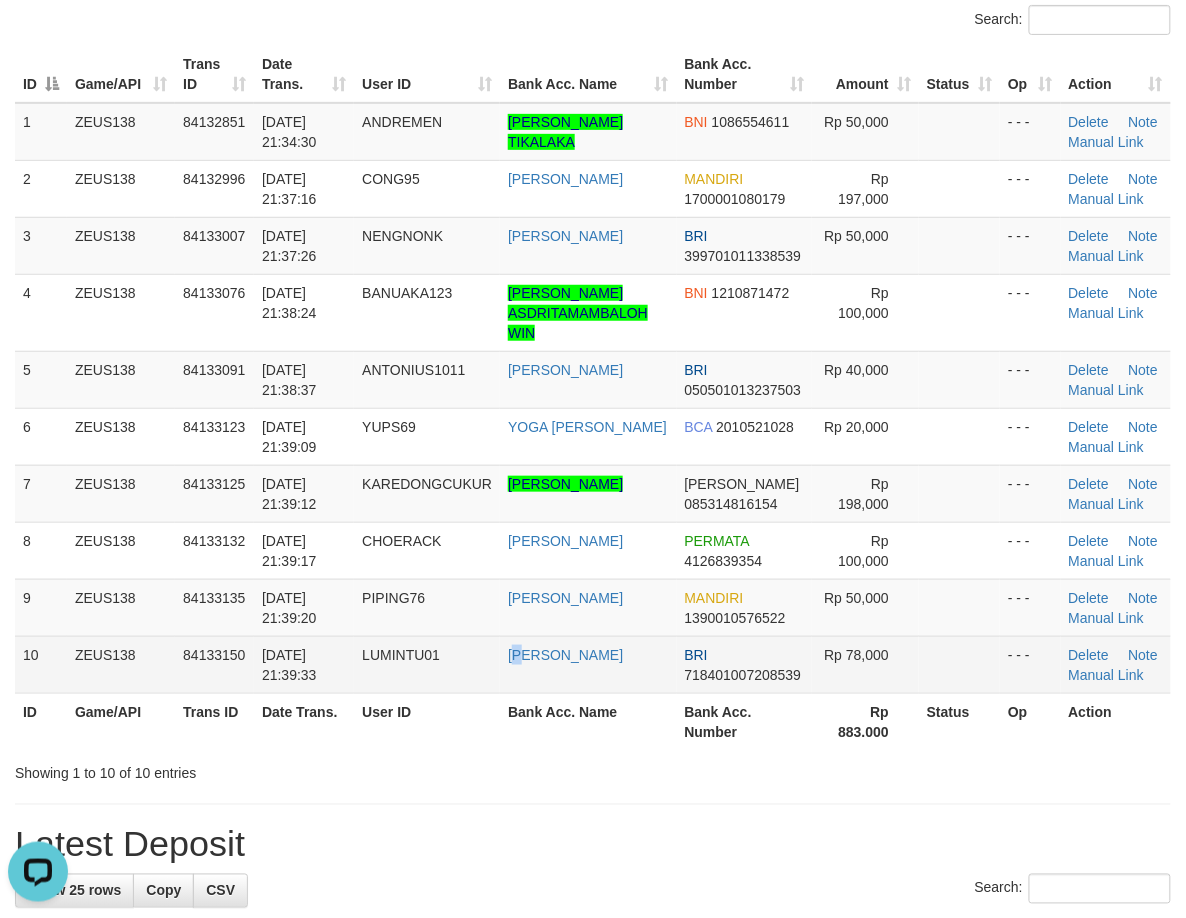 click on "TEGUH PRAMBUDI" at bounding box center (588, 664) 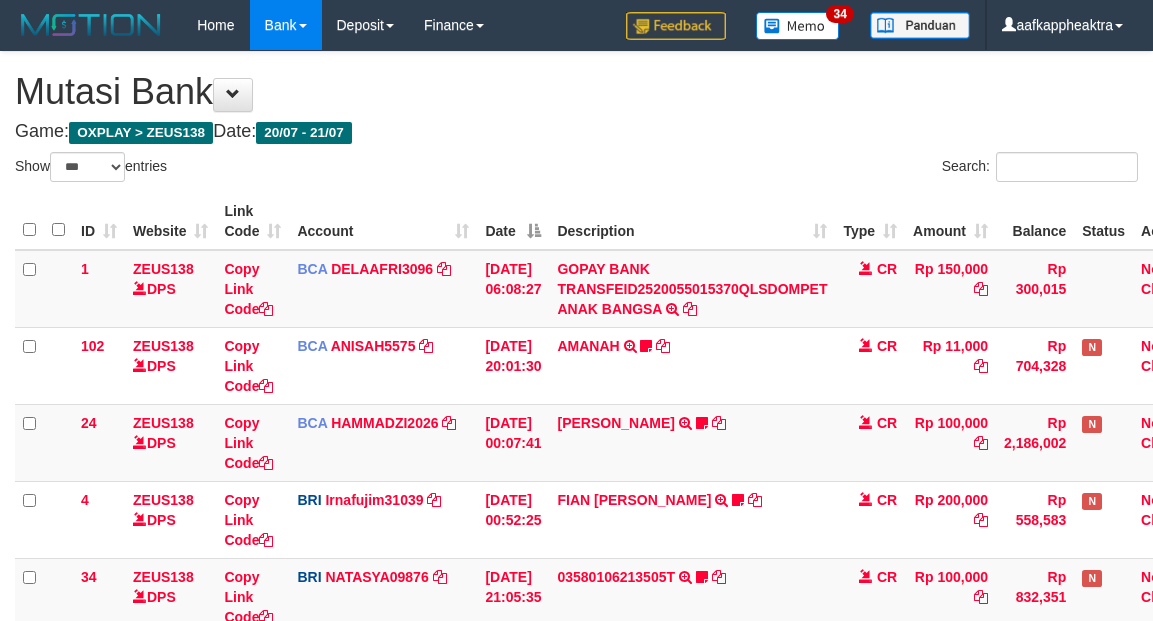select on "***" 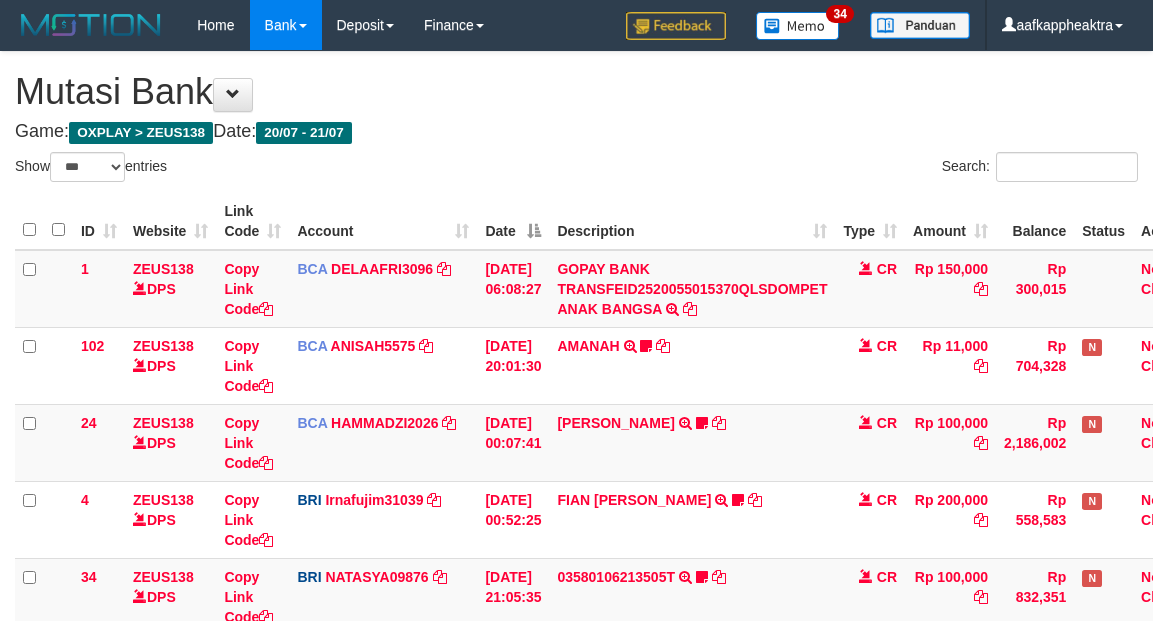 scroll, scrollTop: 278, scrollLeft: 61, axis: both 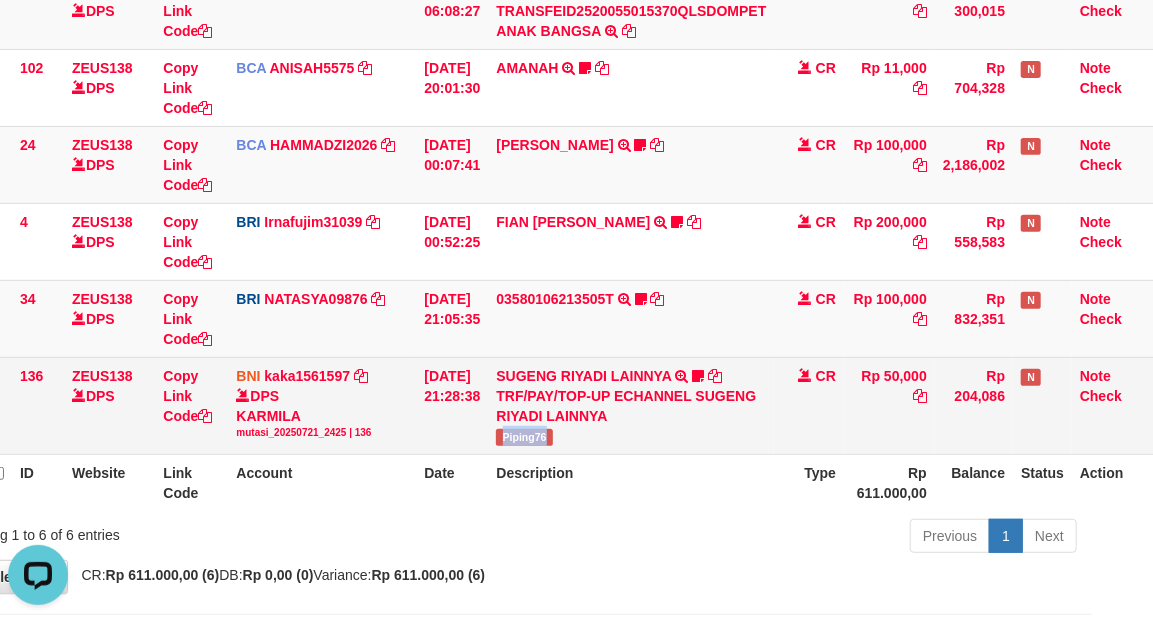 click on "SUGENG RIYADI LAINNYA            TRF/PAY/TOP-UP ECHANNEL SUGENG RIYADI LAINNYA    Piping76" at bounding box center [631, 405] 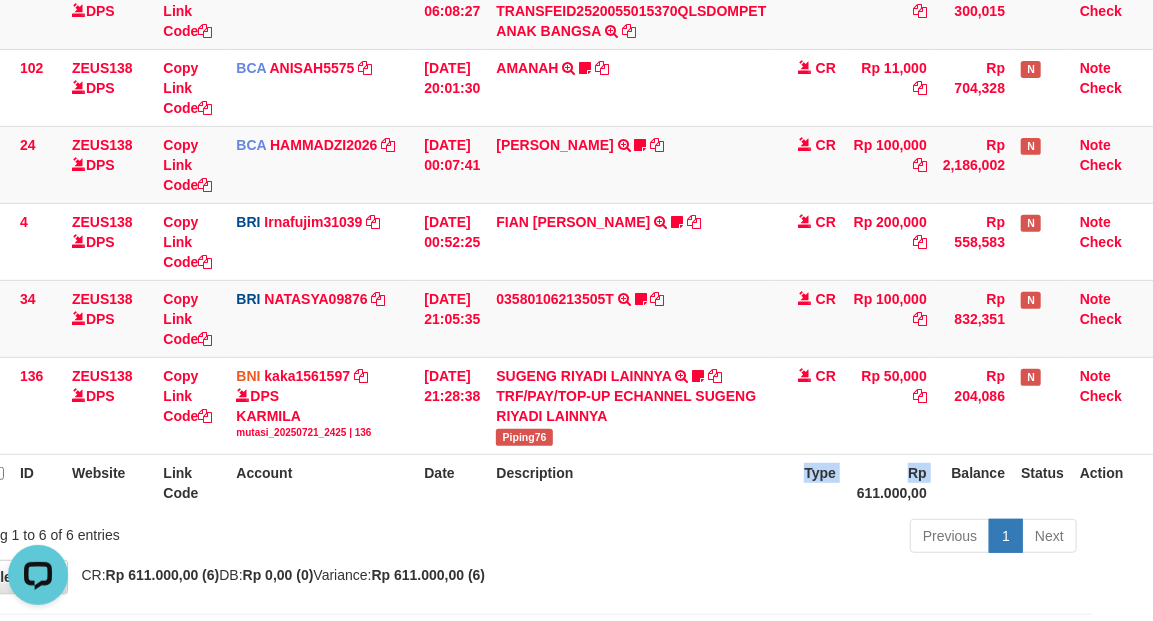 drag, startPoint x: 625, startPoint y: 495, endPoint x: 1130, endPoint y: 437, distance: 508.3198 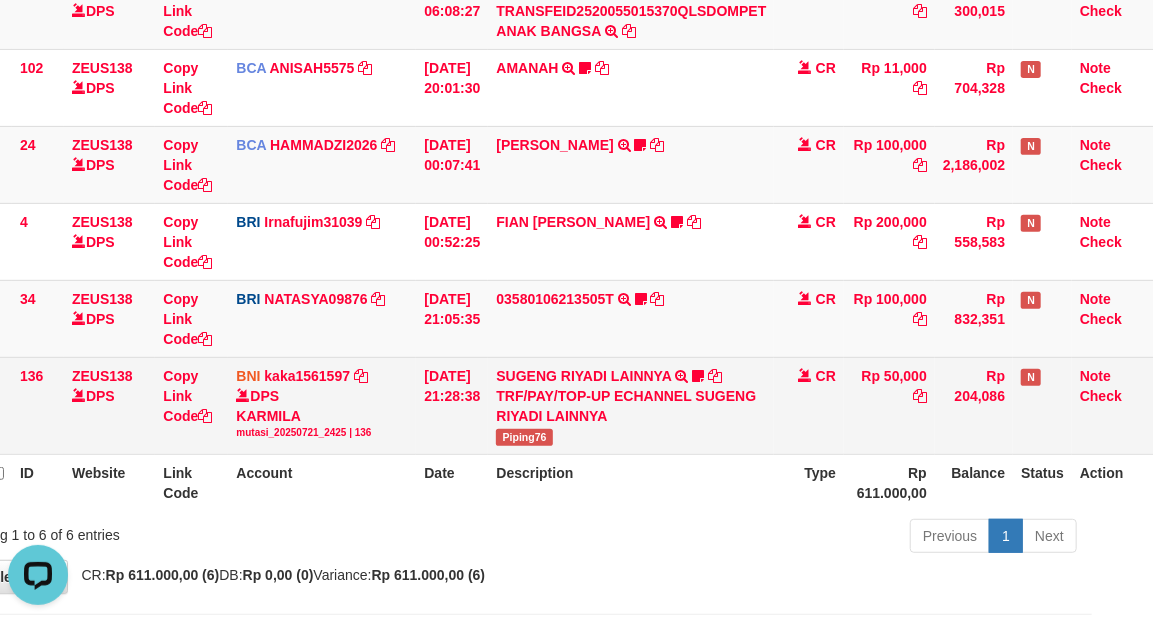 click on "CR" at bounding box center [826, 376] 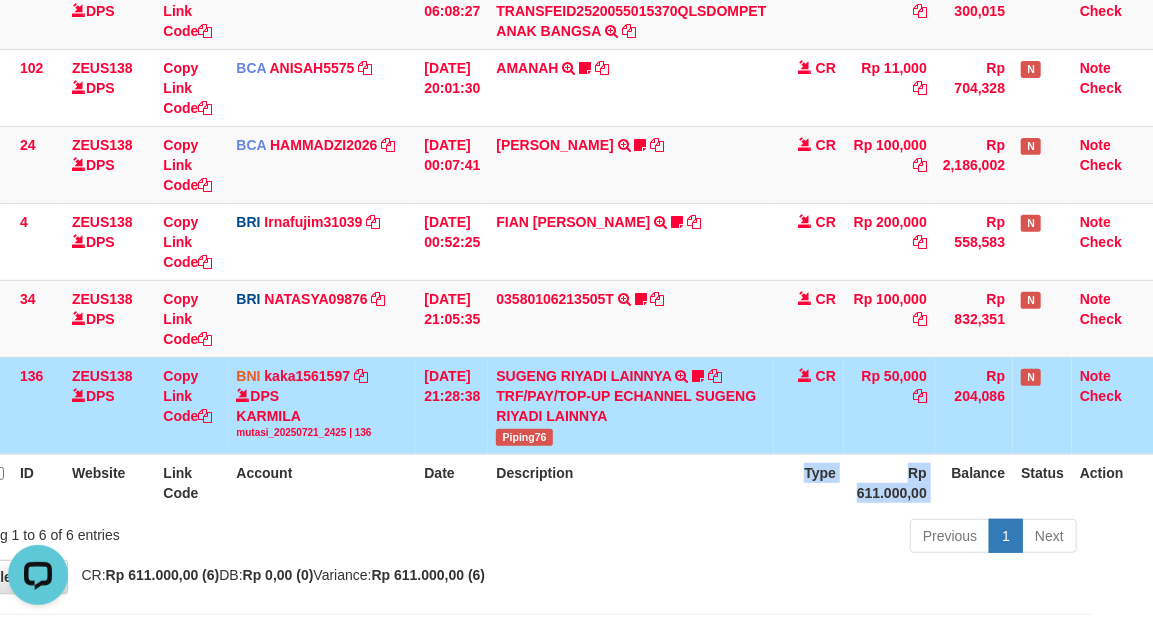 drag, startPoint x: 785, startPoint y: 495, endPoint x: 1158, endPoint y: 405, distance: 383.7043 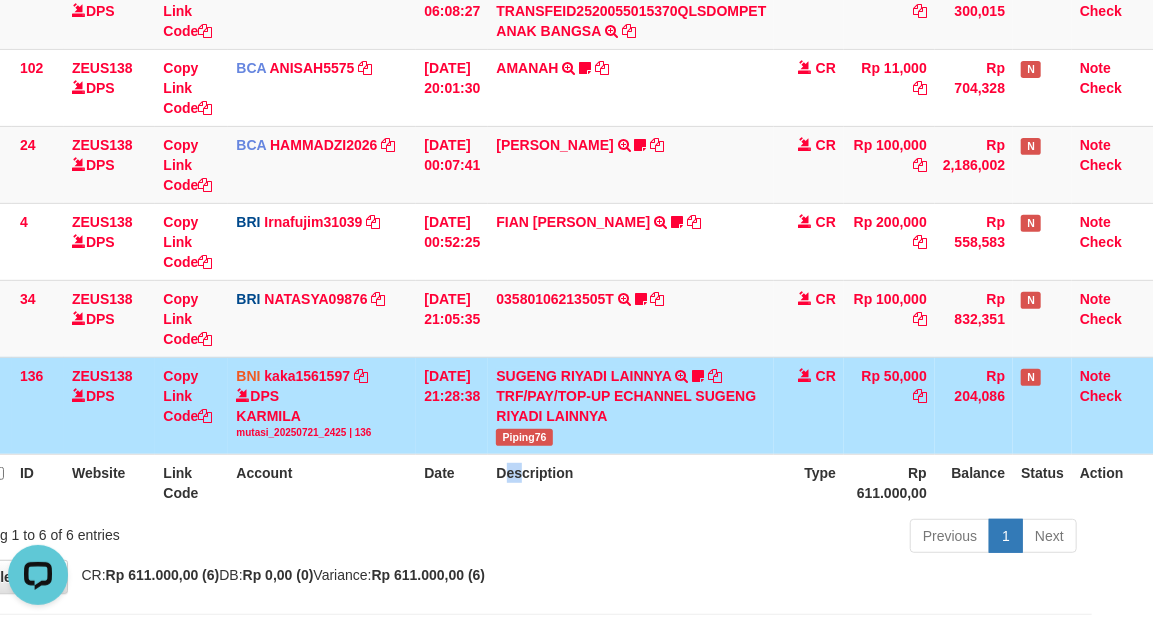 drag, startPoint x: 530, startPoint y: 503, endPoint x: 565, endPoint y: 487, distance: 38.483765 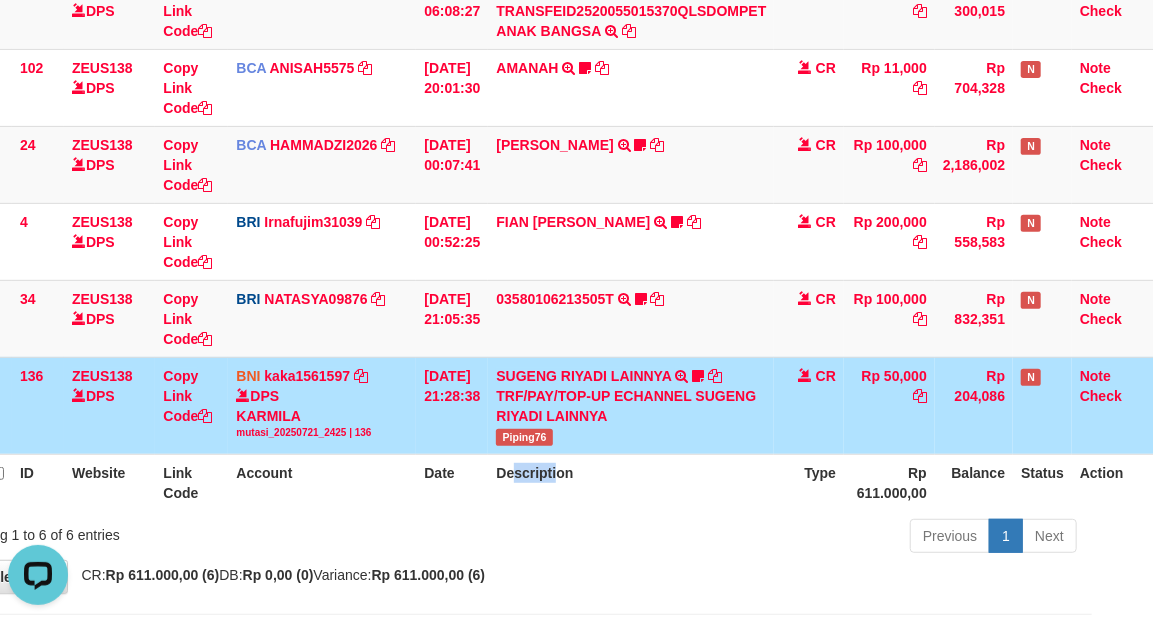 drag, startPoint x: 565, startPoint y: 487, endPoint x: 515, endPoint y: 478, distance: 50.803543 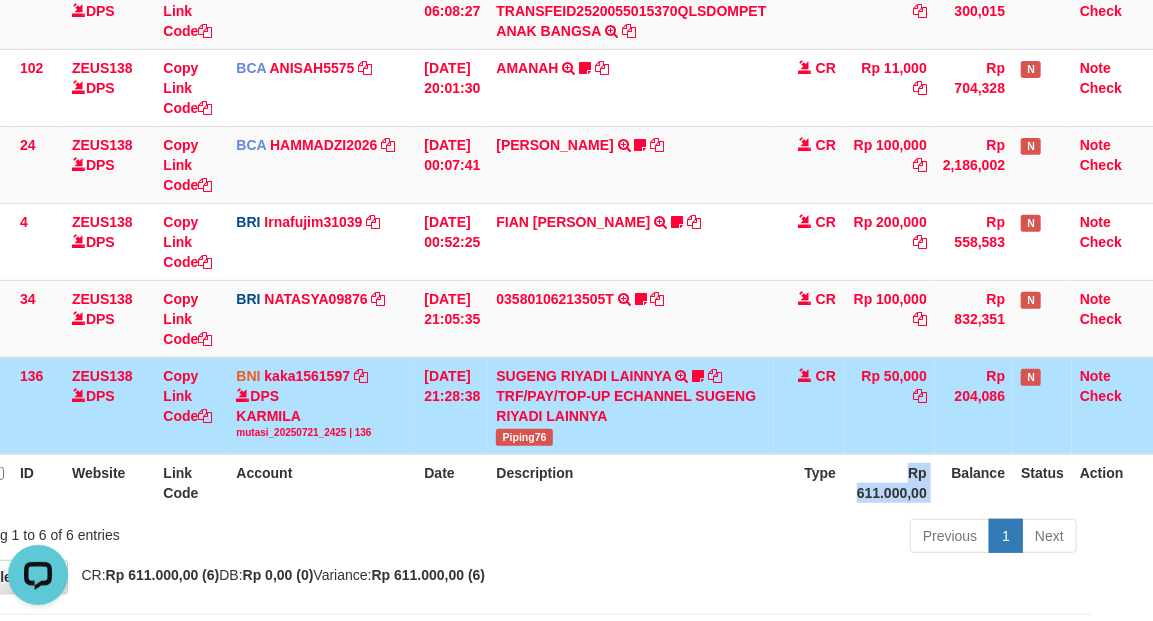 drag, startPoint x: 854, startPoint y: 462, endPoint x: 846, endPoint y: 452, distance: 12.806249 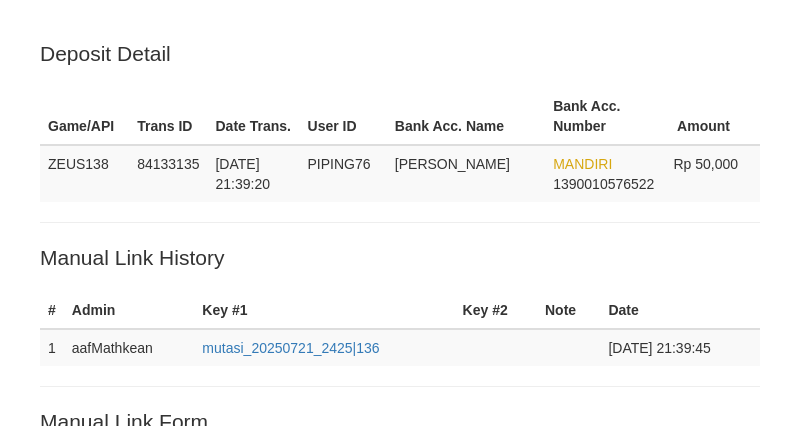 scroll, scrollTop: 500, scrollLeft: 0, axis: vertical 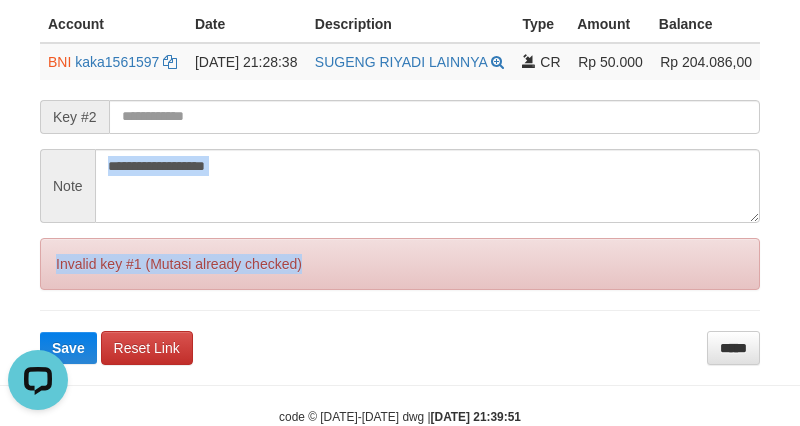 drag, startPoint x: 295, startPoint y: 251, endPoint x: 346, endPoint y: 180, distance: 87.41853 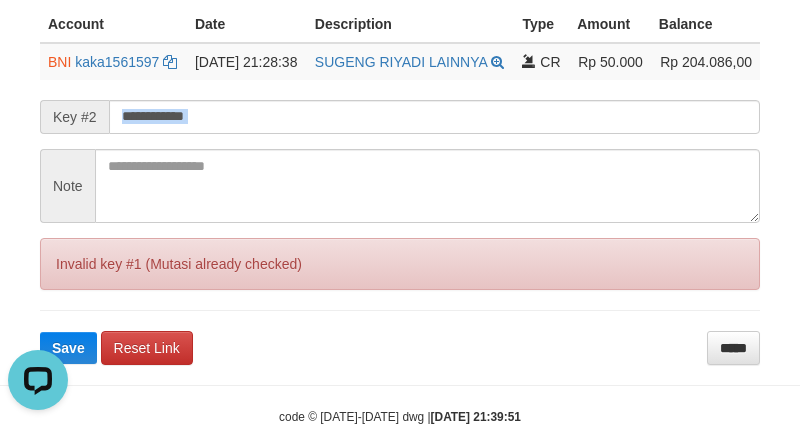 click on "**********" at bounding box center [400, 135] 